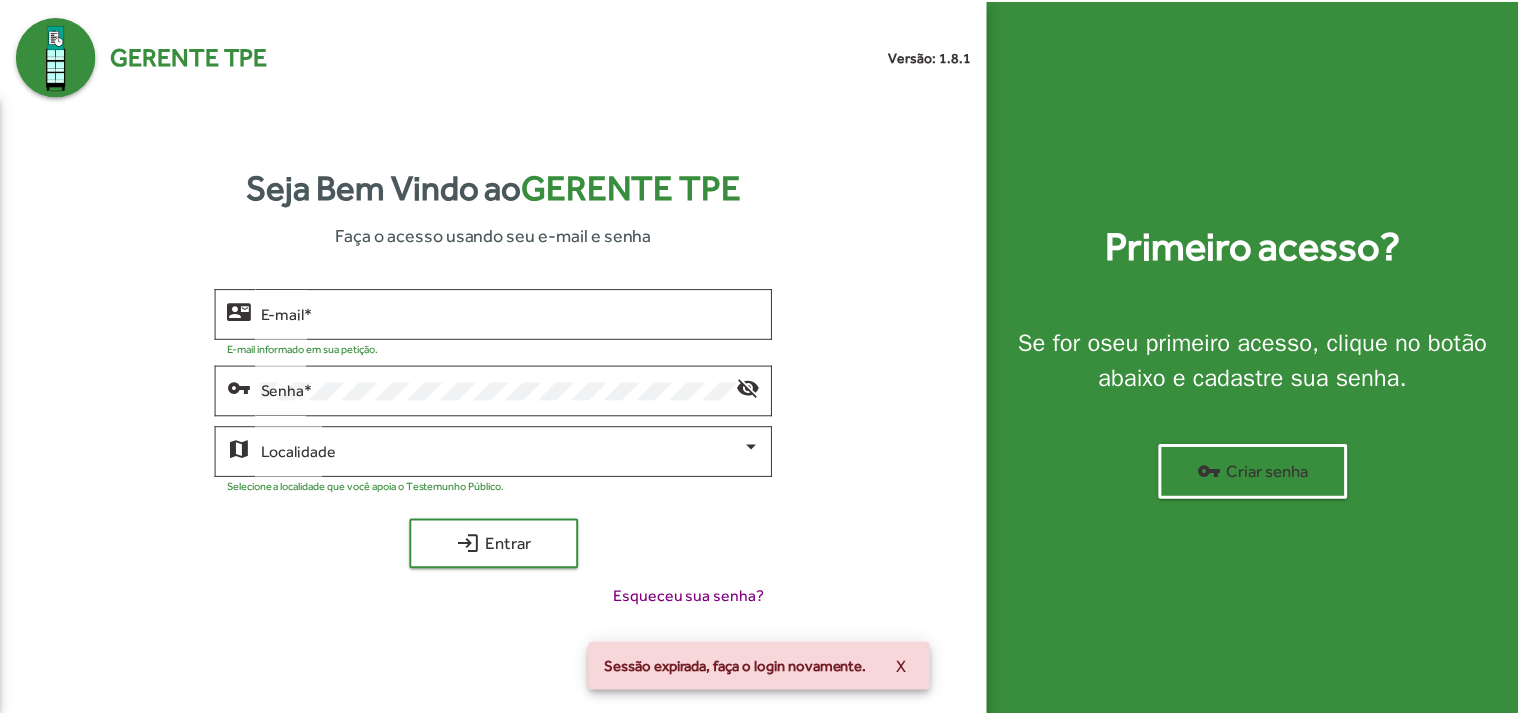 scroll, scrollTop: 0, scrollLeft: 0, axis: both 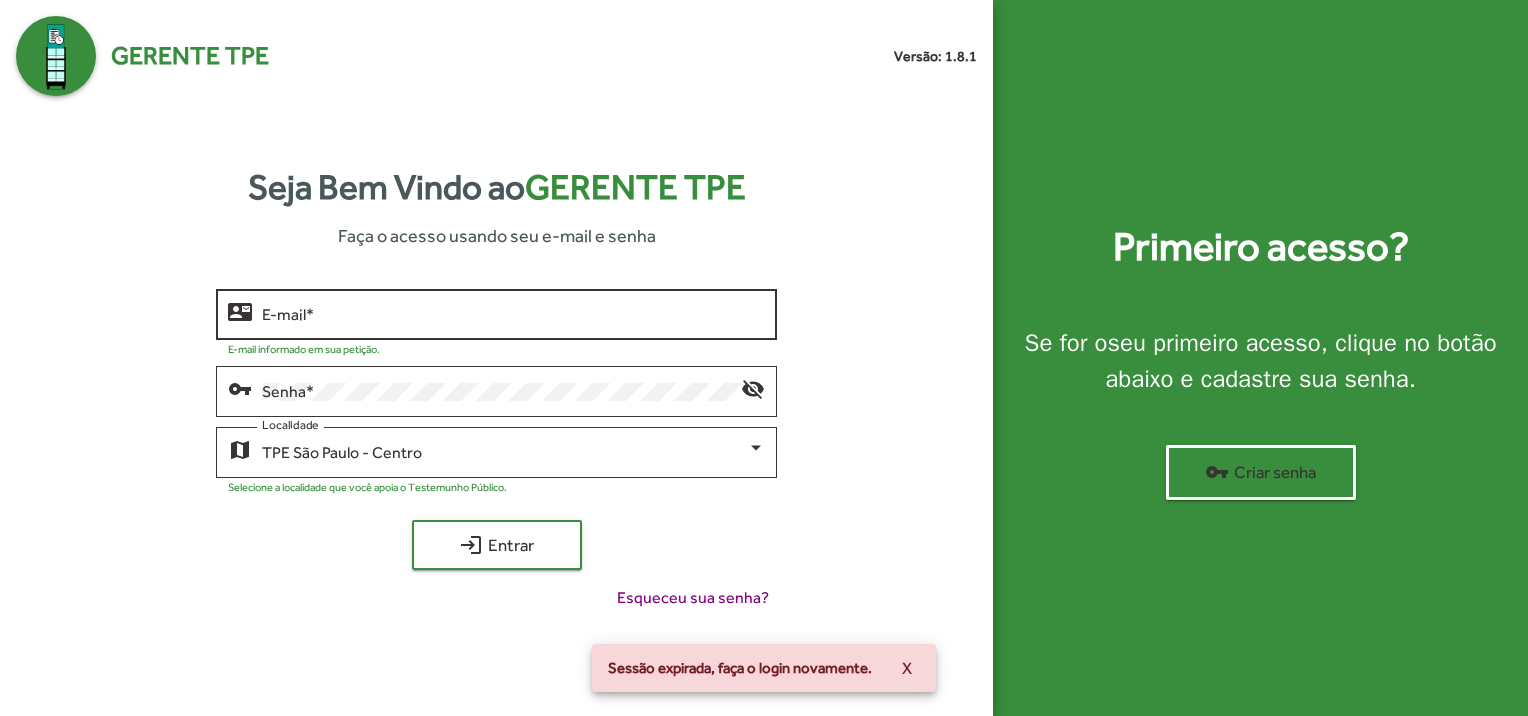 click on "E-mail   *" at bounding box center [513, 315] 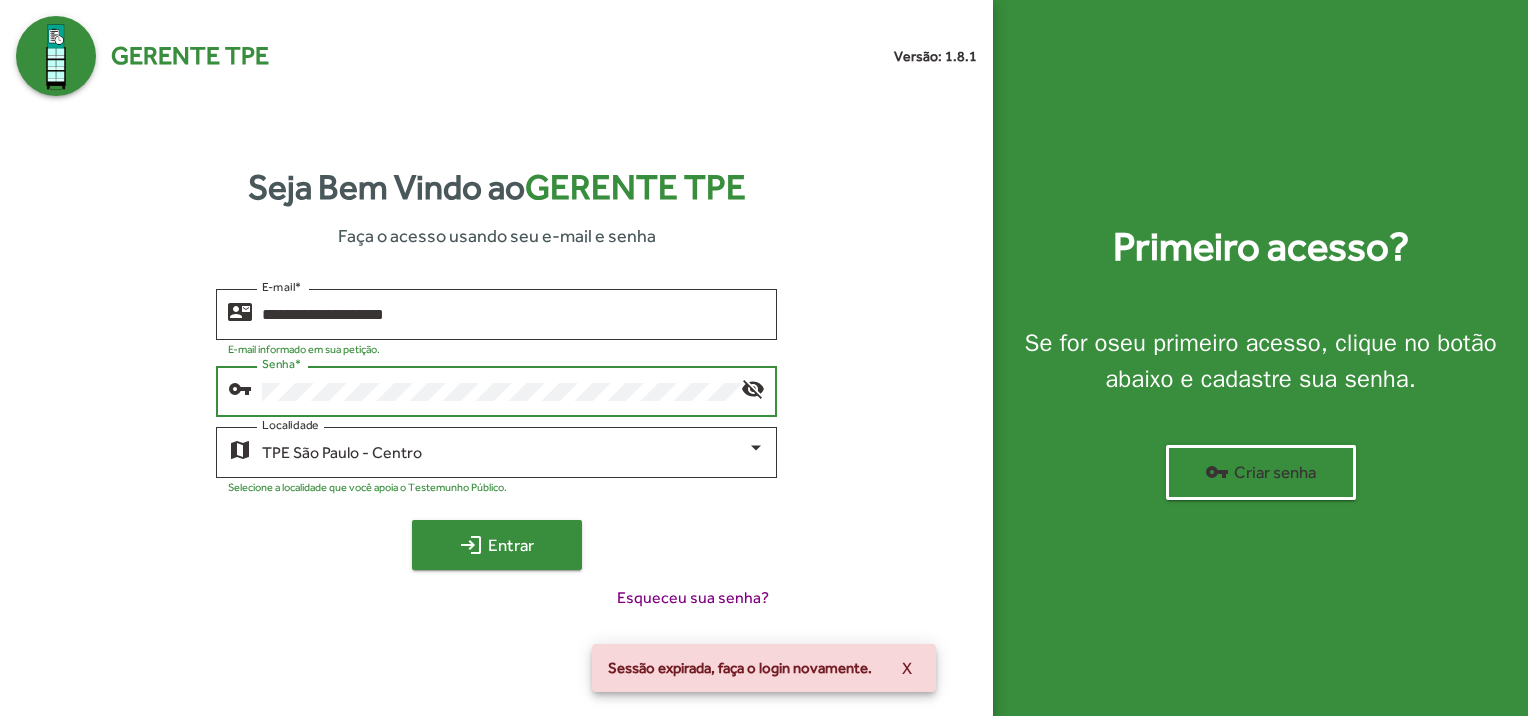 click on "login" 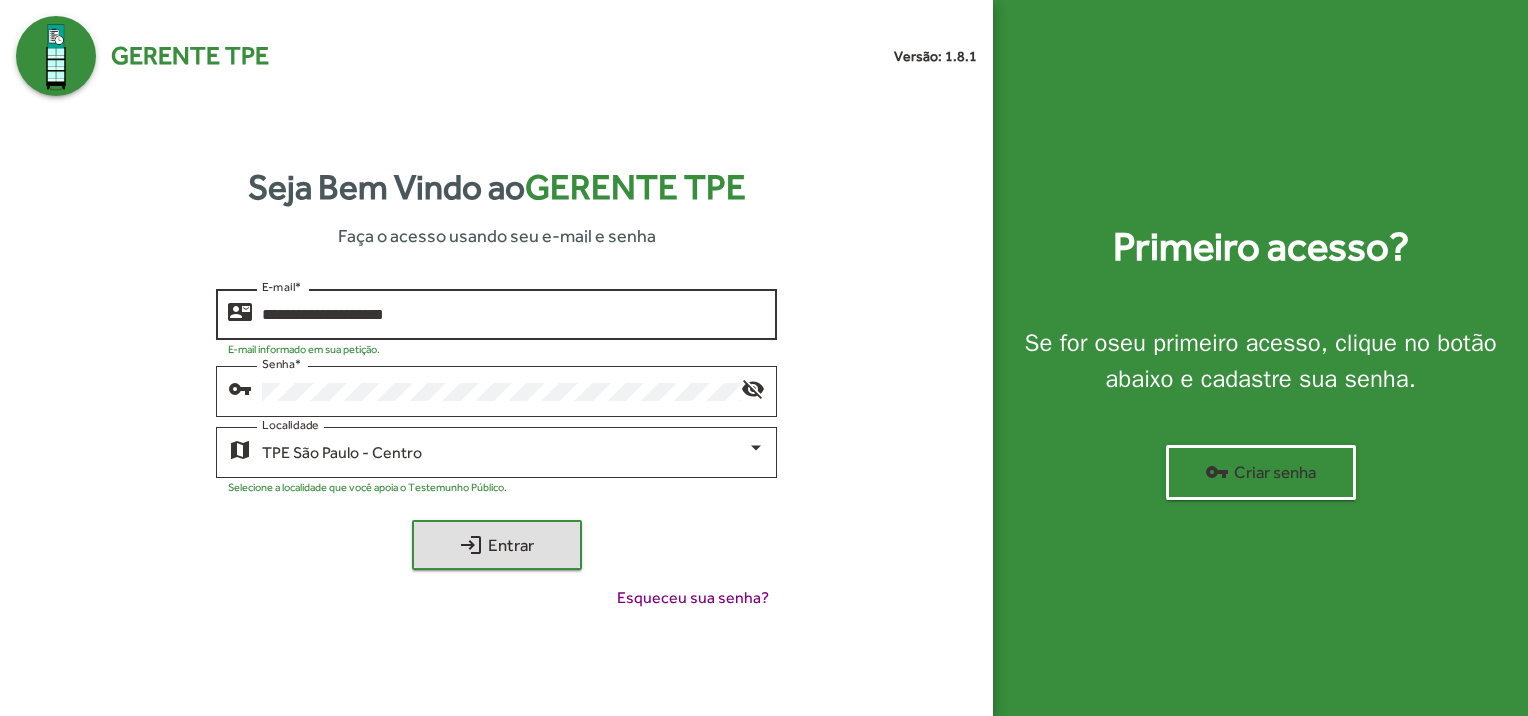 click on "**********" 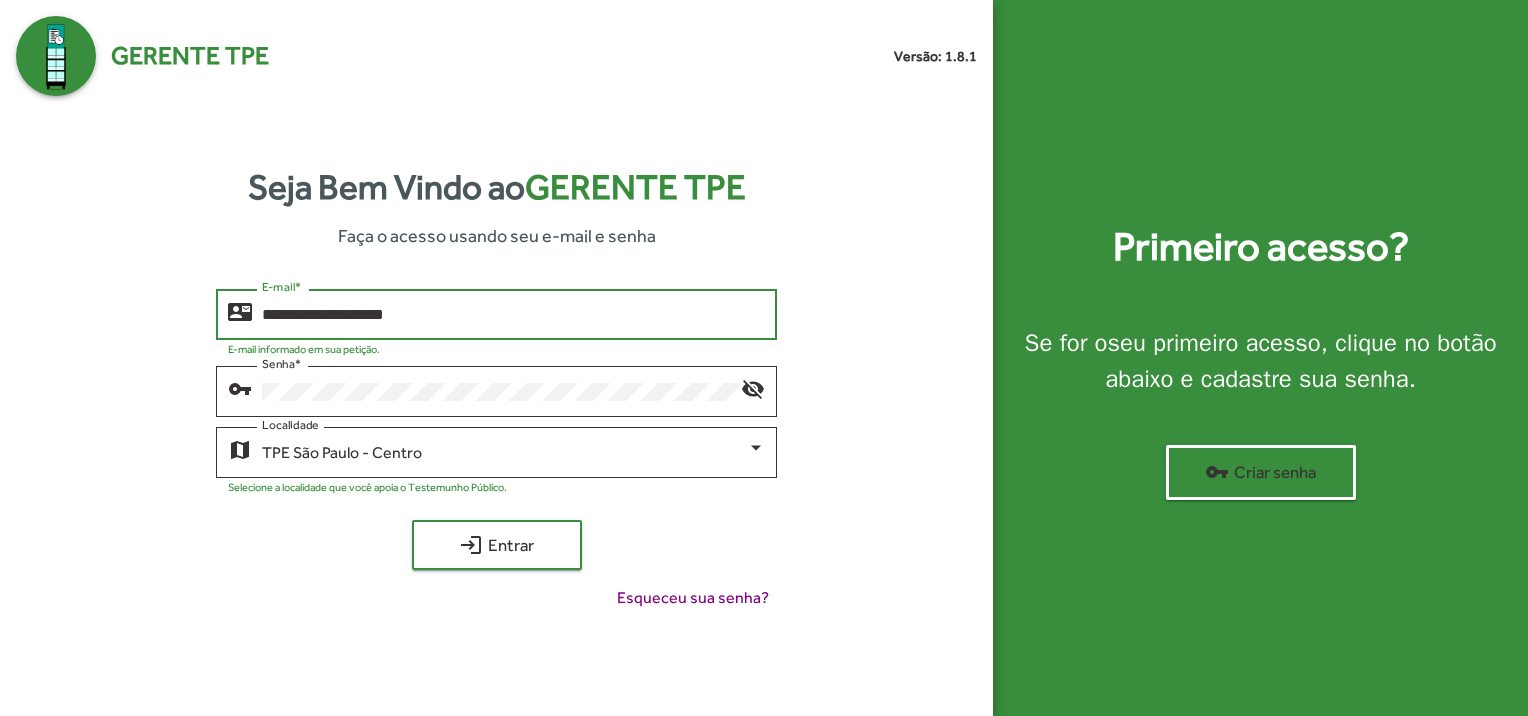 drag, startPoint x: 480, startPoint y: 322, endPoint x: 260, endPoint y: 318, distance: 220.03636 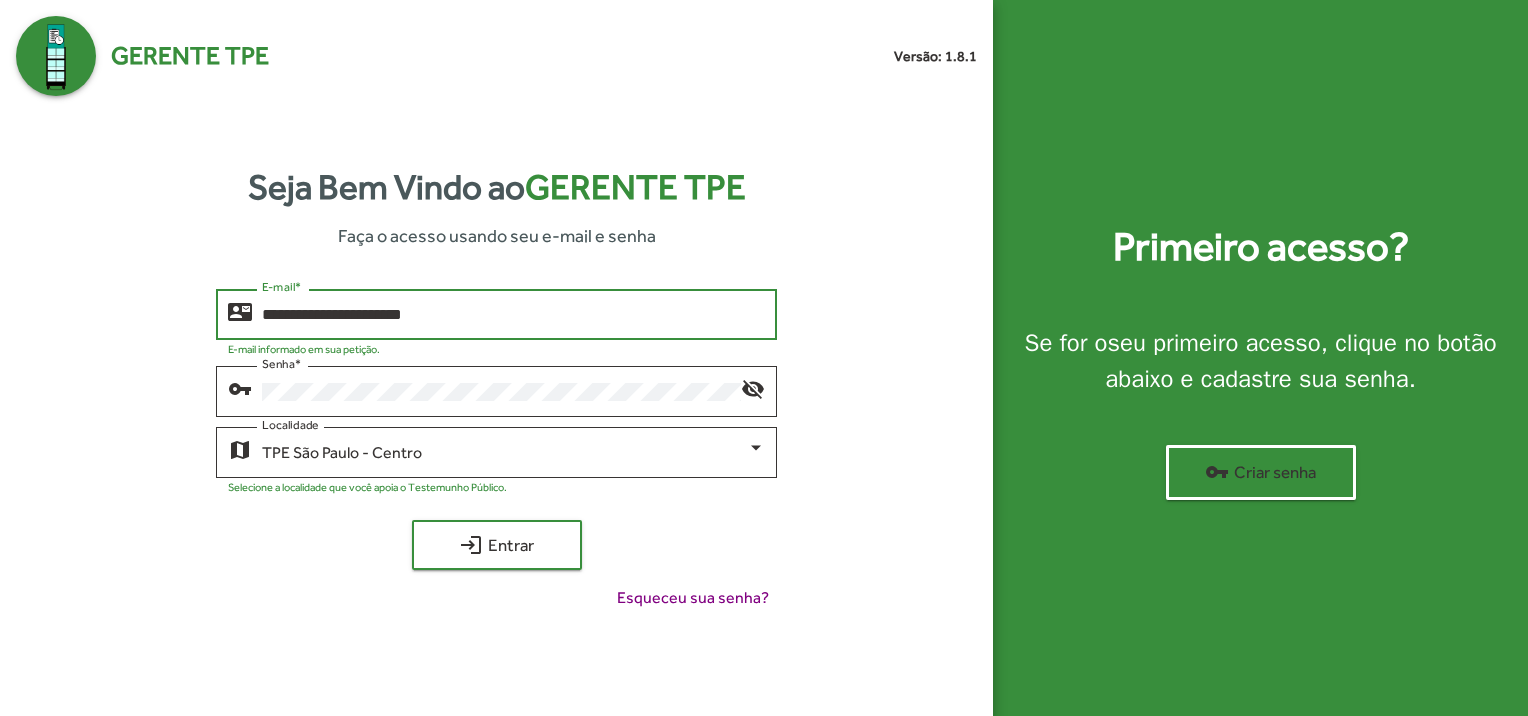 type on "**********" 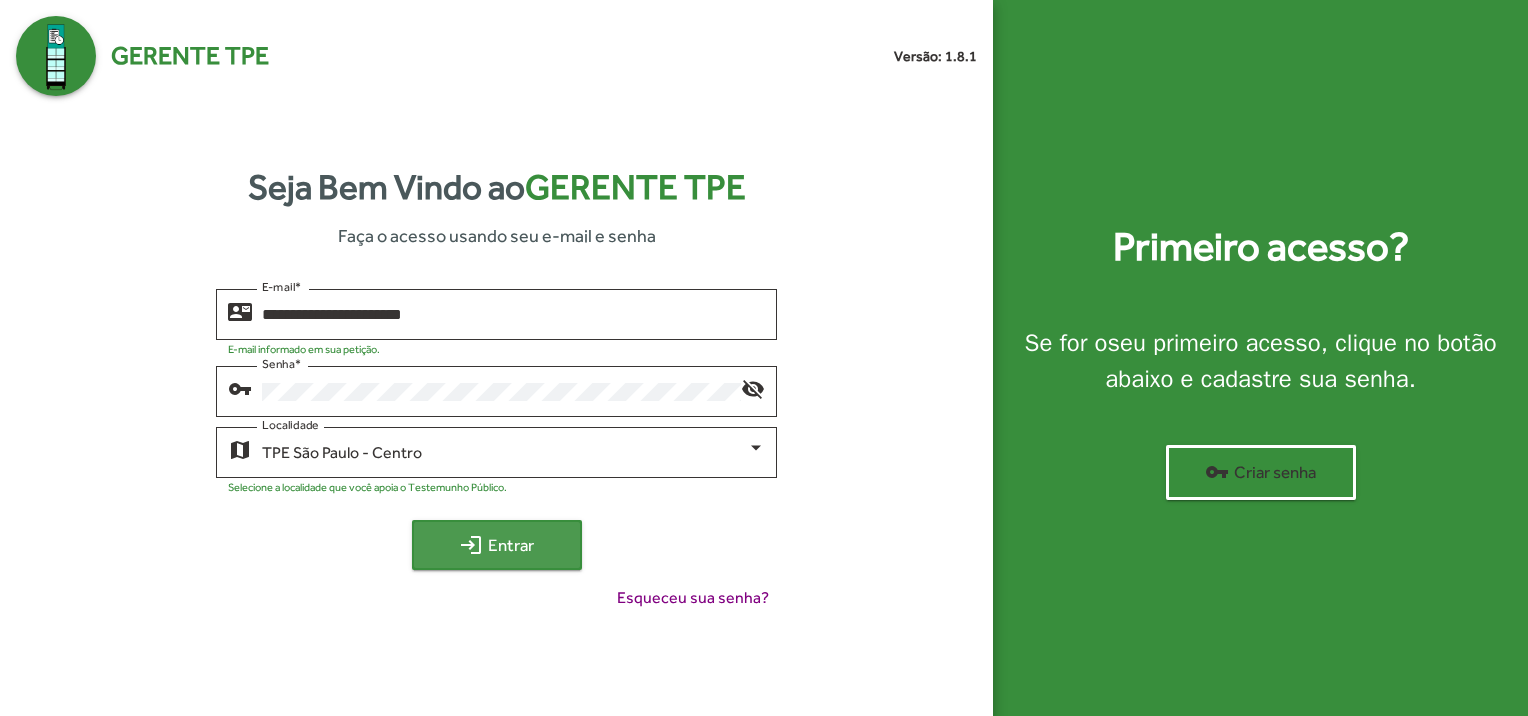 click on "login  Entrar" 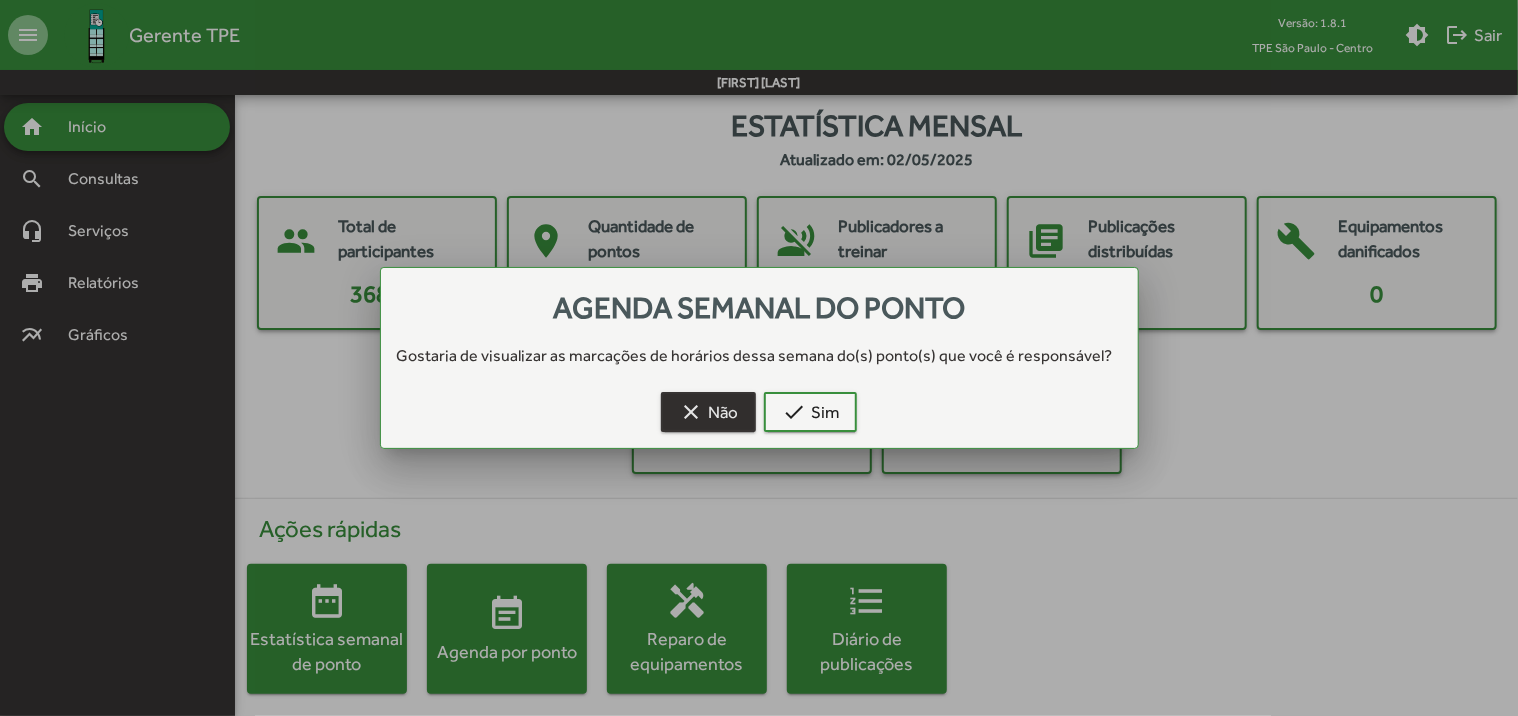 click on "clear" at bounding box center [691, 412] 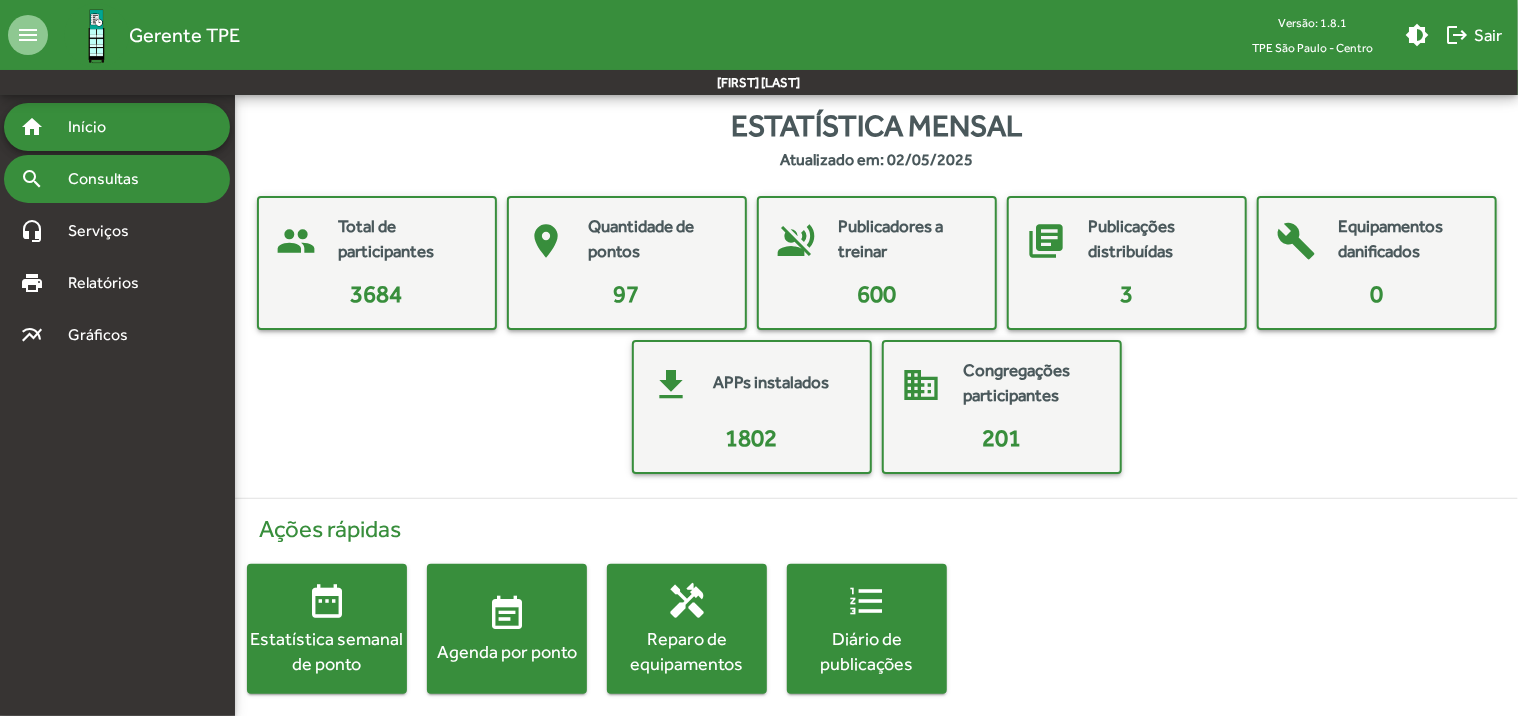 click on "Consultas" at bounding box center (110, 179) 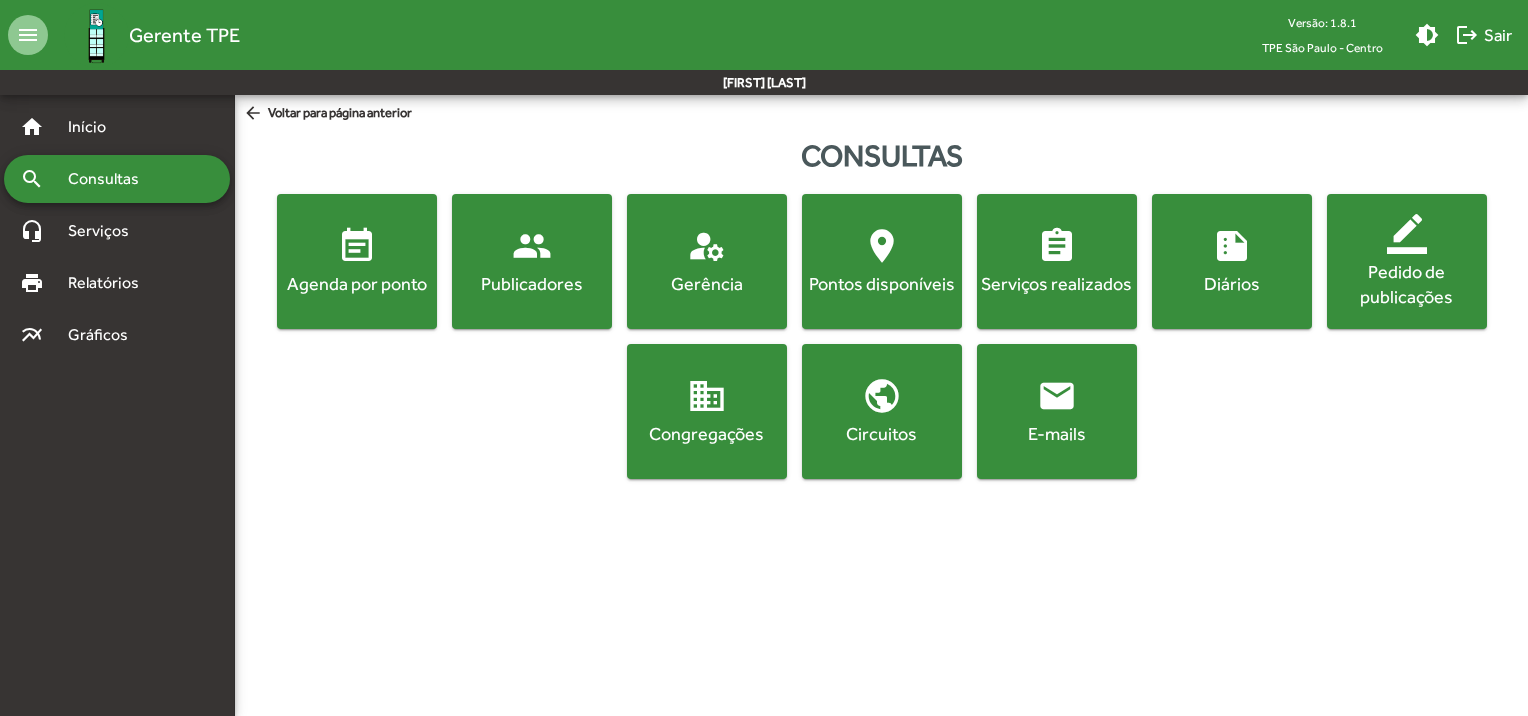 click on "location_on  Pontos disponíveis" 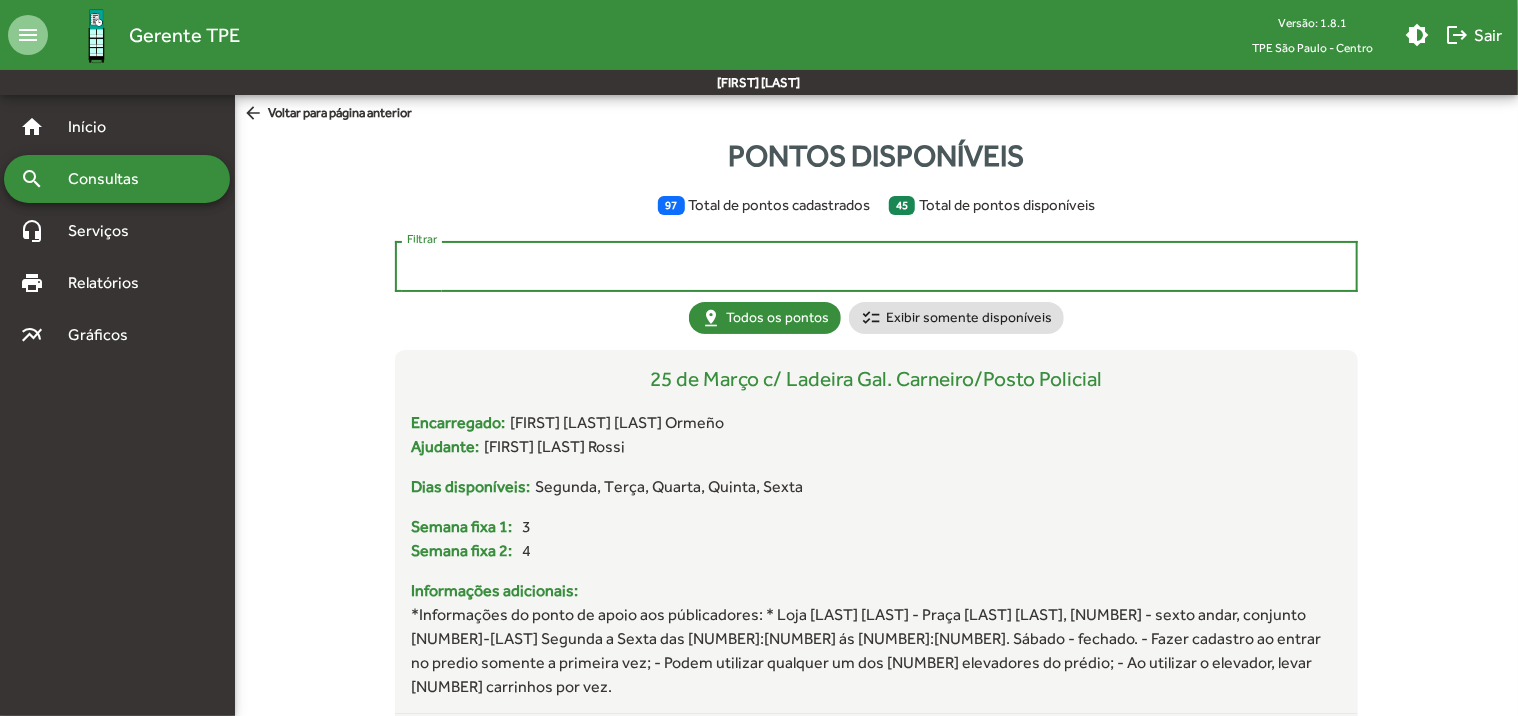 click on "Filtrar" at bounding box center (876, 267) 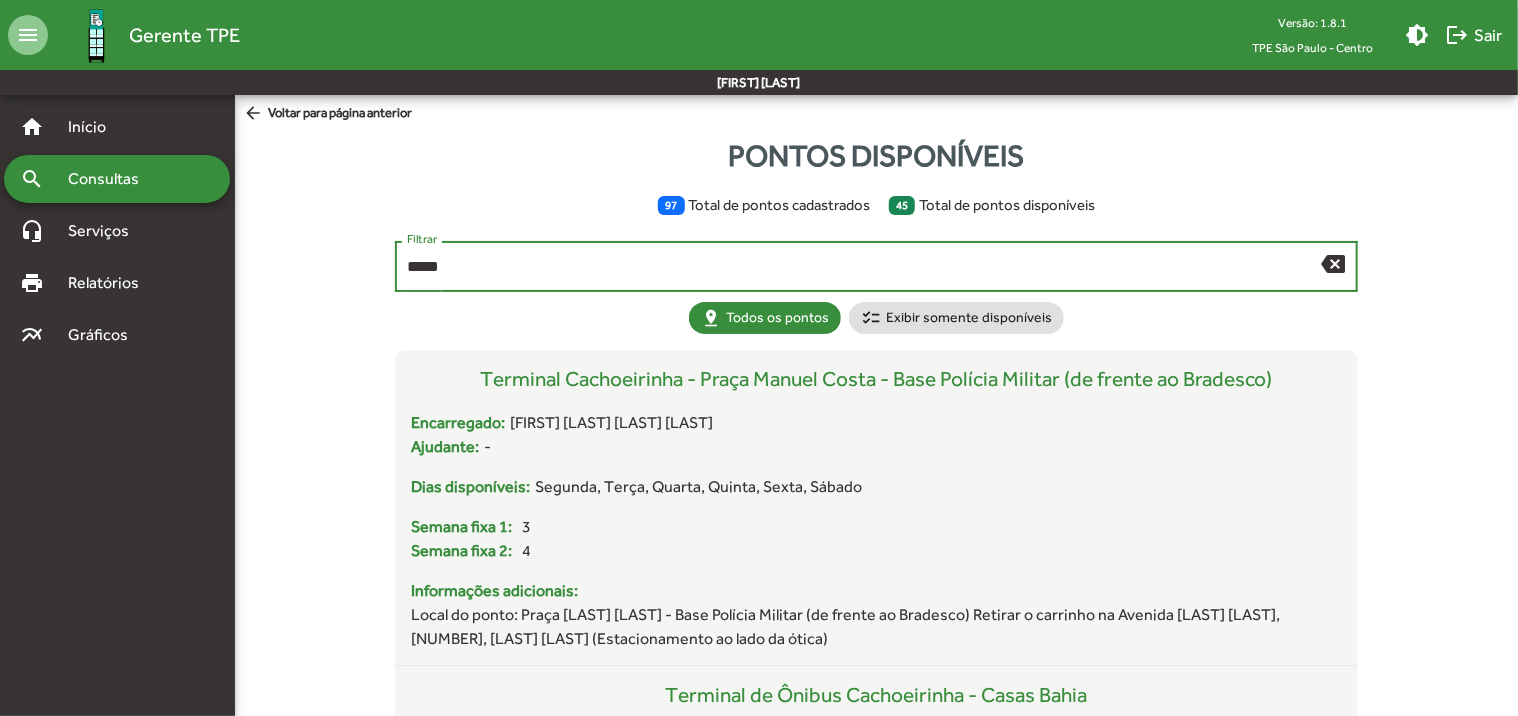 type on "*****" 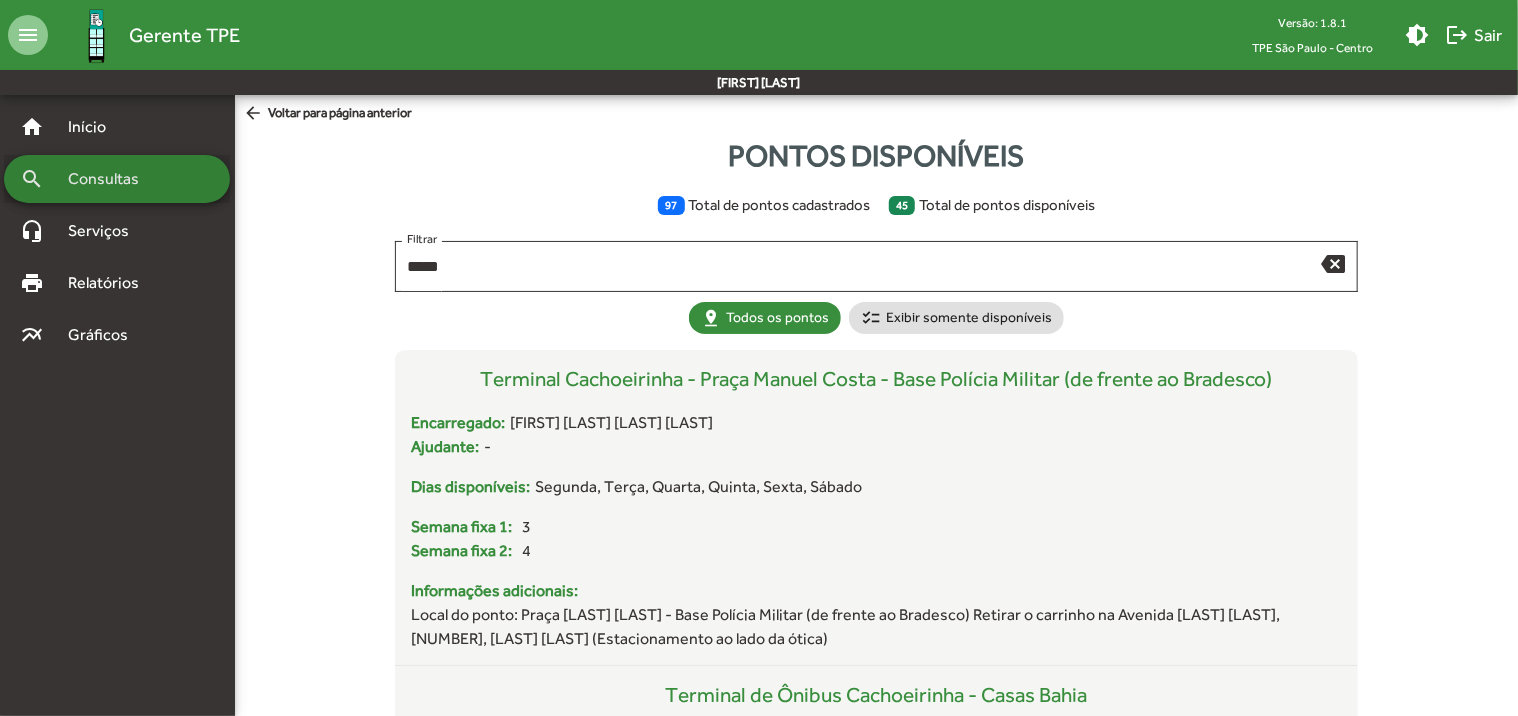 click on "Consultas" at bounding box center [110, 179] 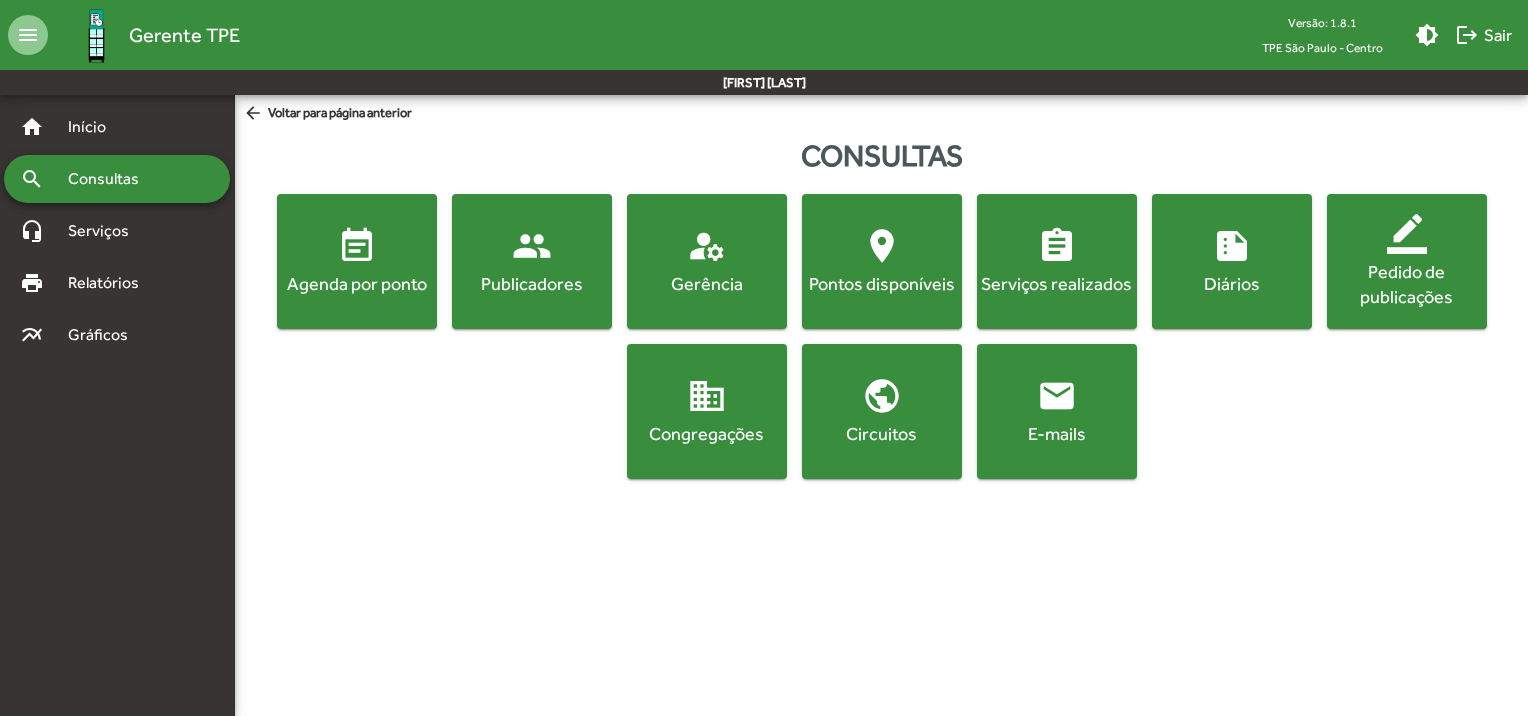 click on "Agenda por ponto" 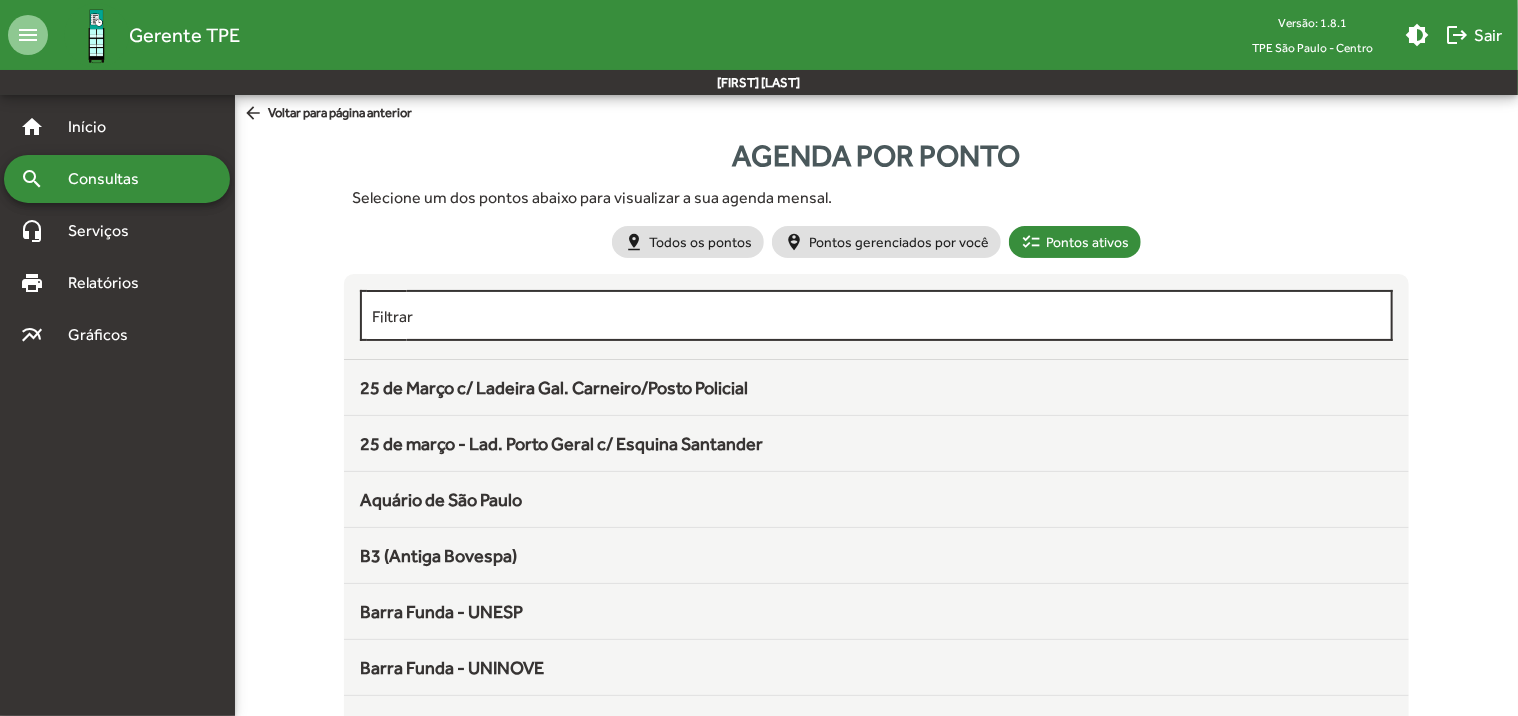 click on "Filtrar" at bounding box center (876, 316) 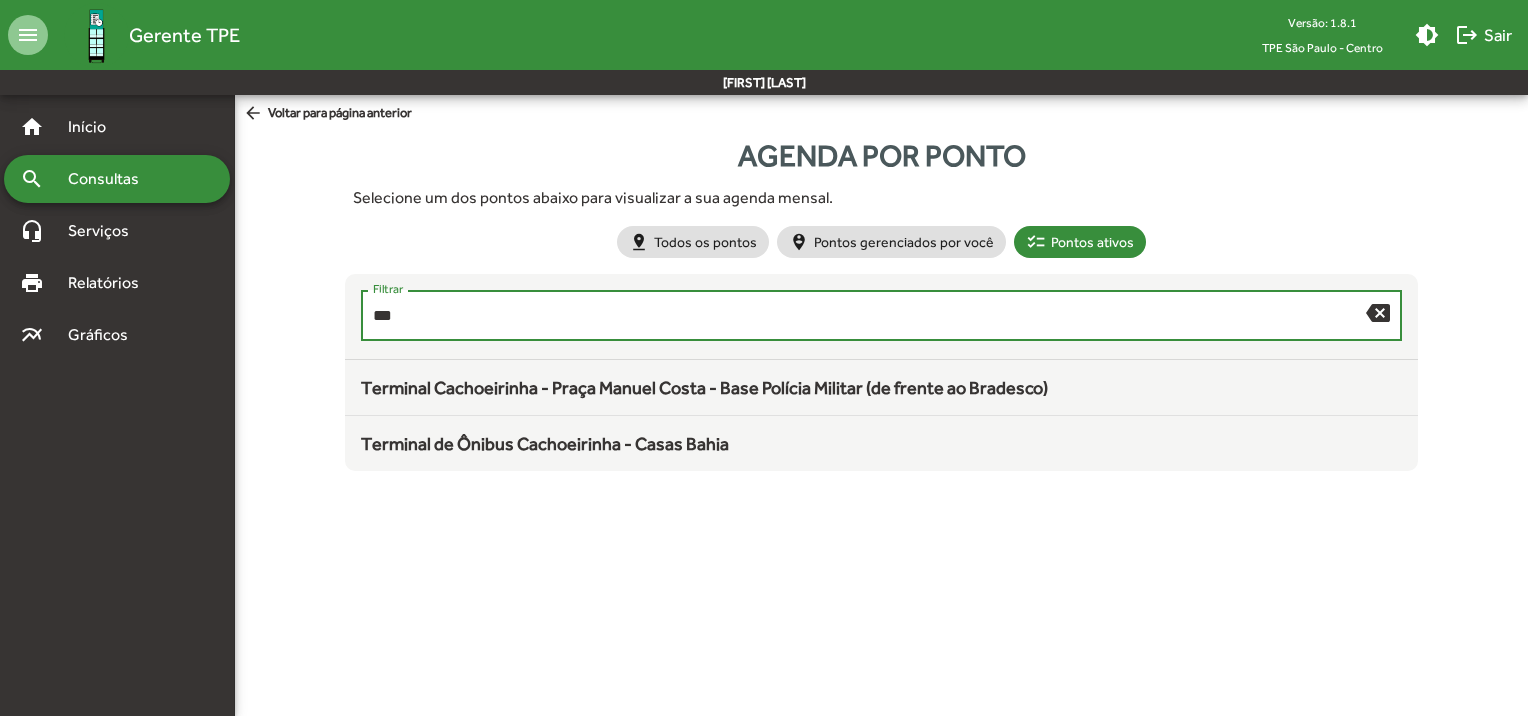 type on "***" 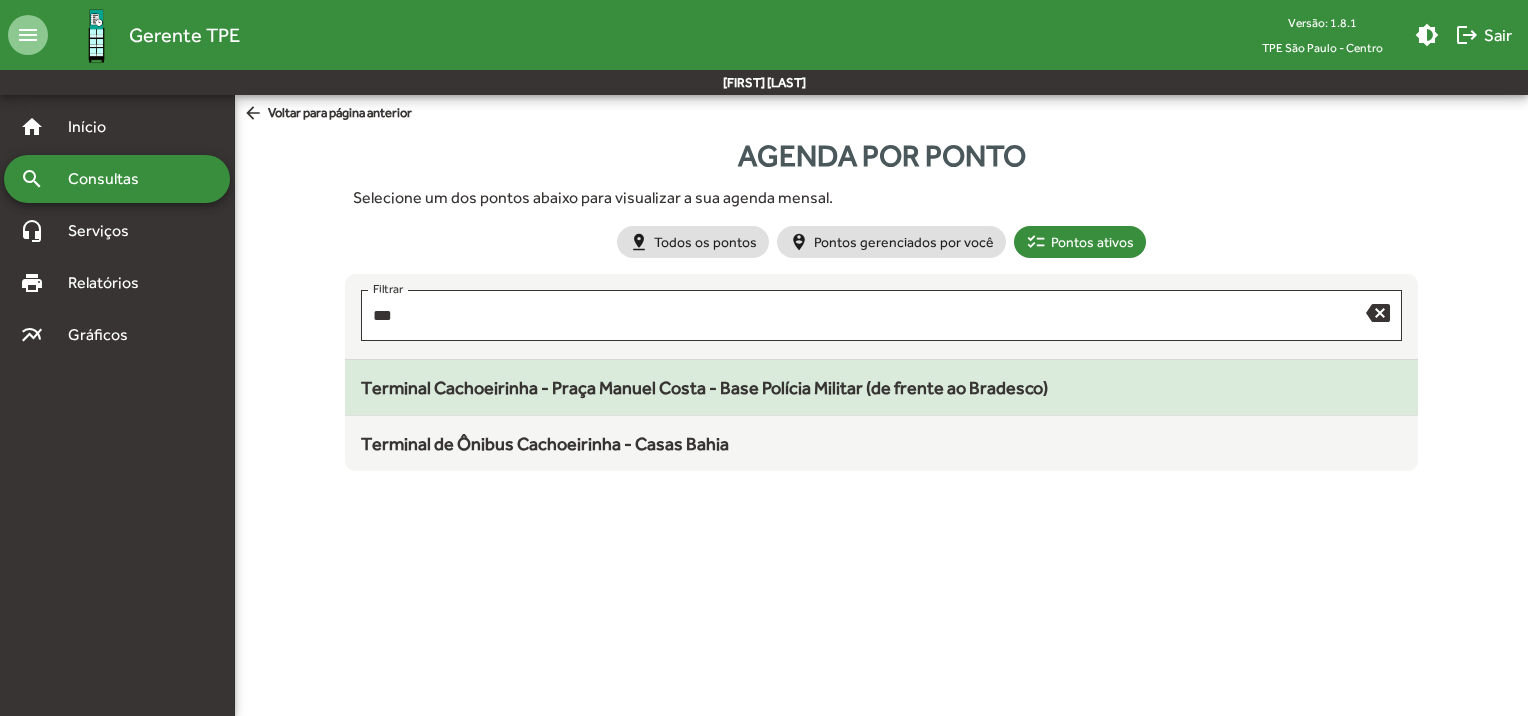 click on "Terminal Cachoeirinha - Praça Manuel Costa - Base Polícia Militar (de frente ao Bradesco)" 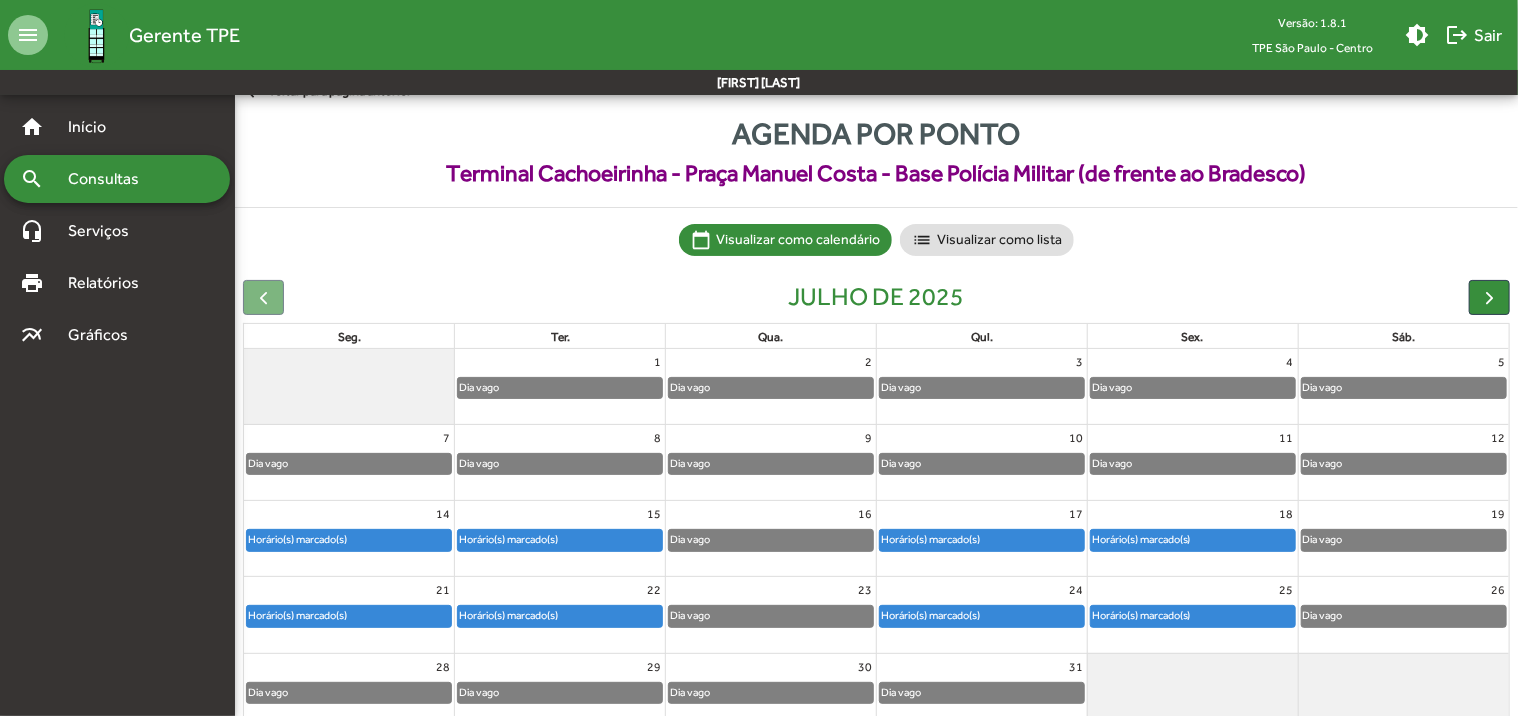 scroll, scrollTop: 0, scrollLeft: 0, axis: both 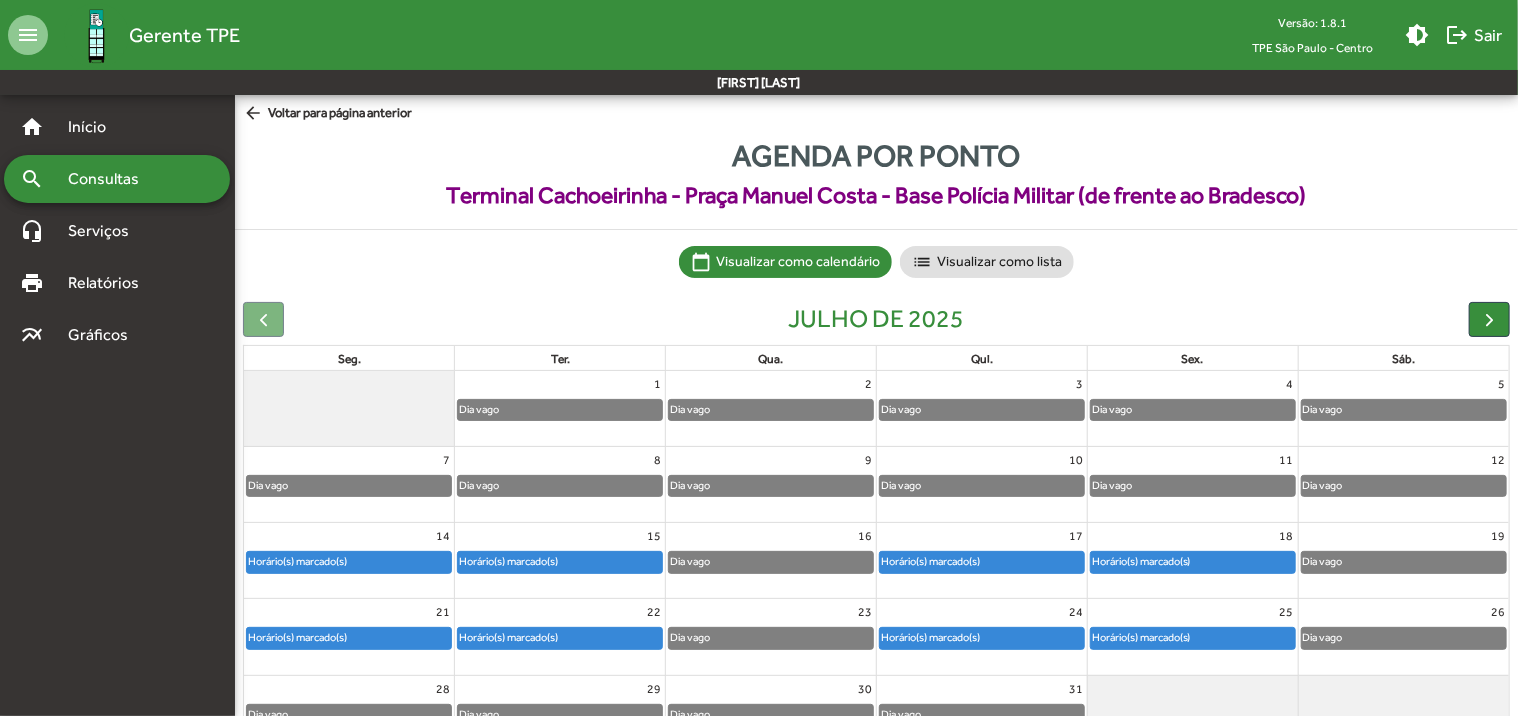click 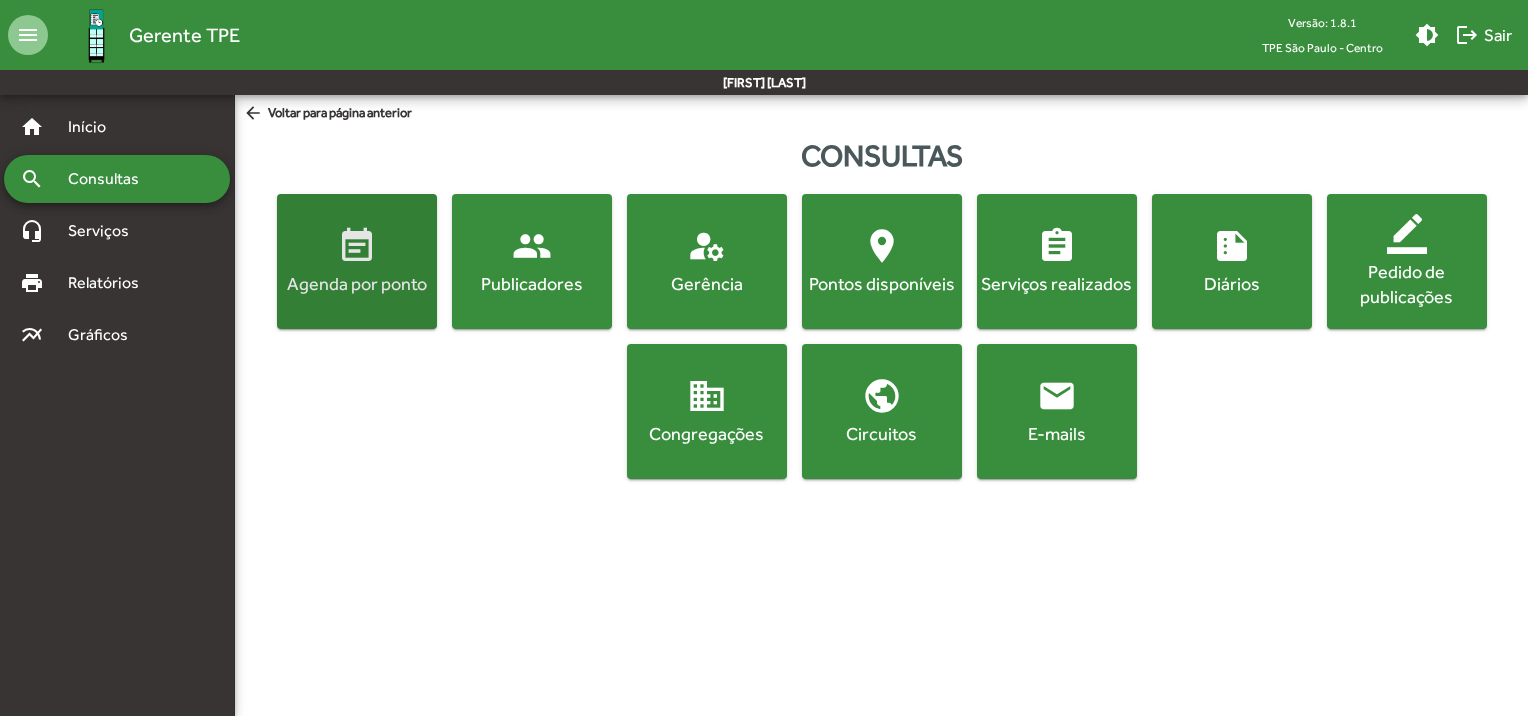 click on "Agenda por ponto" 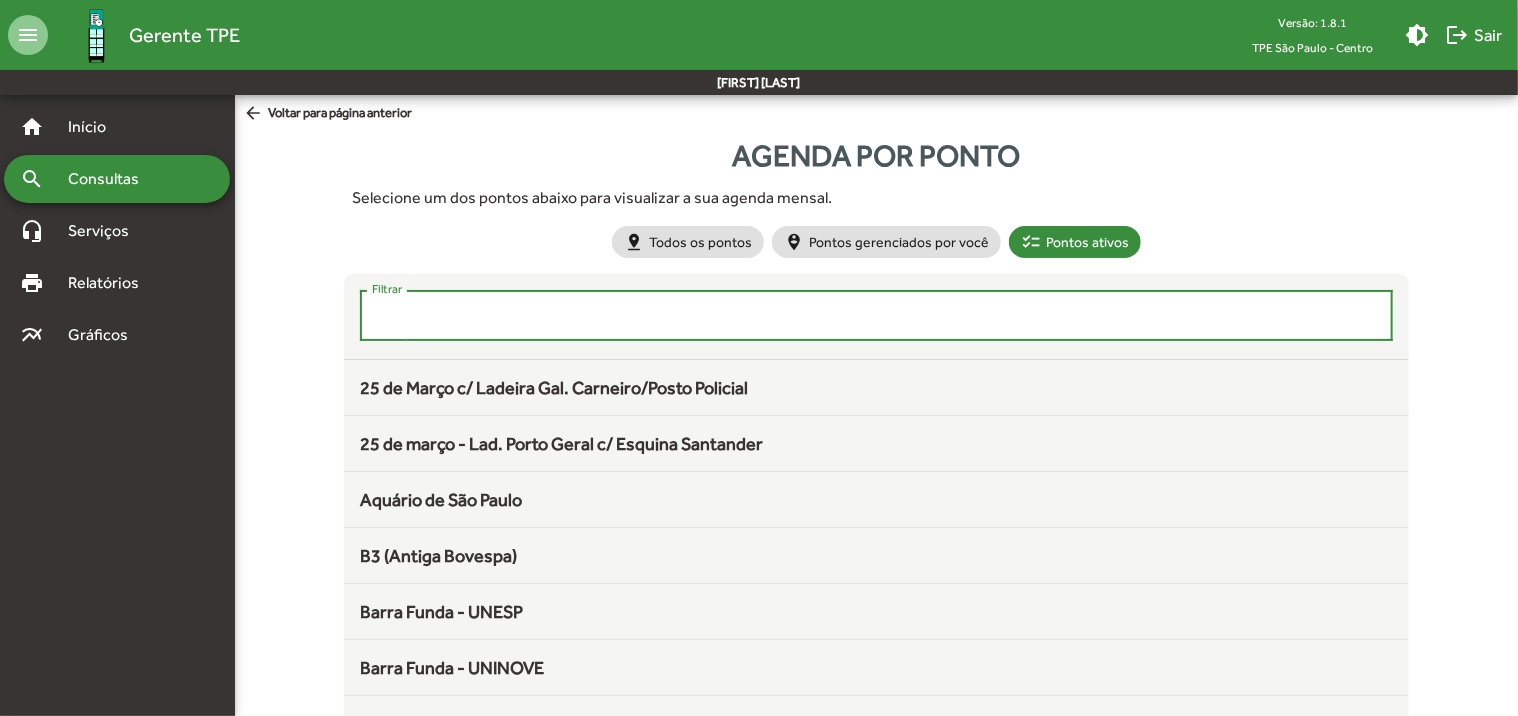 click on "Filtrar" at bounding box center (876, 316) 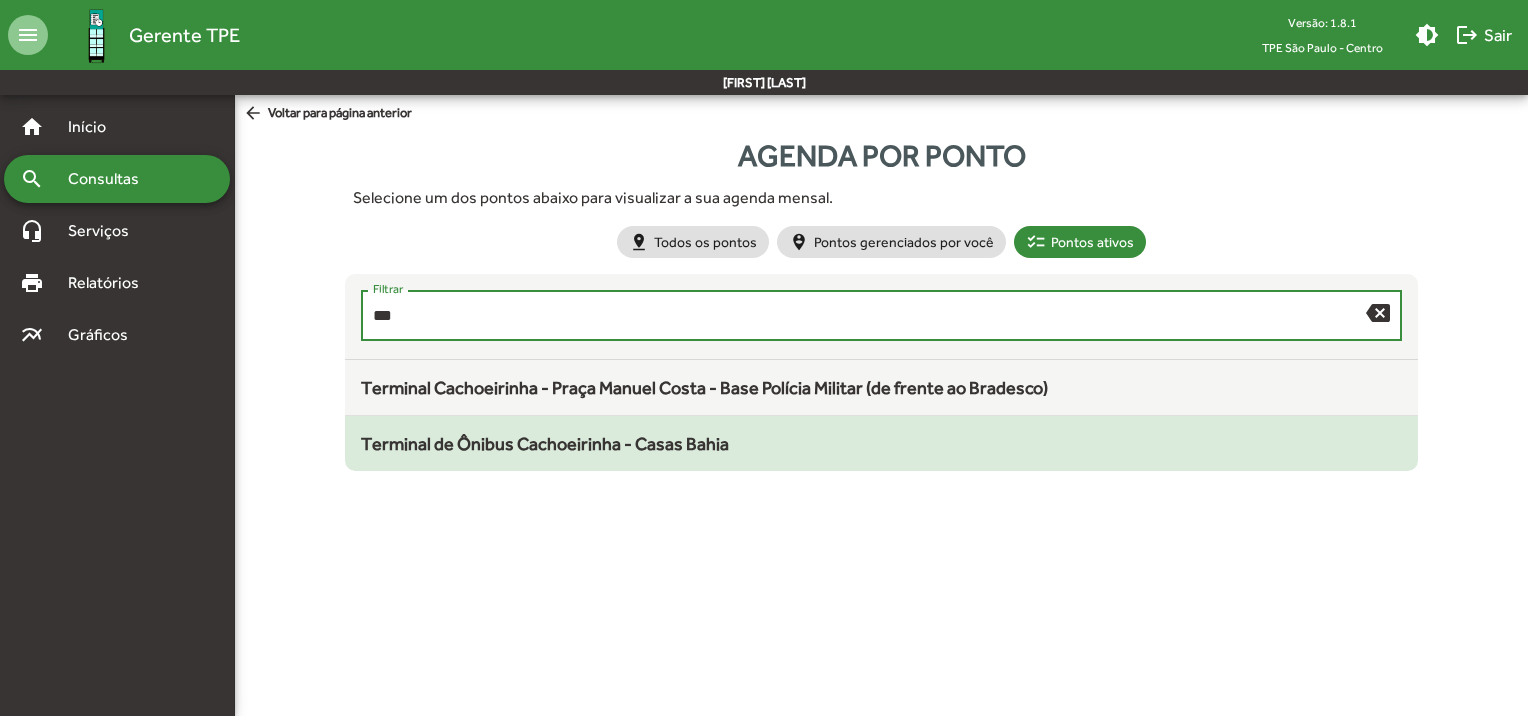 type on "***" 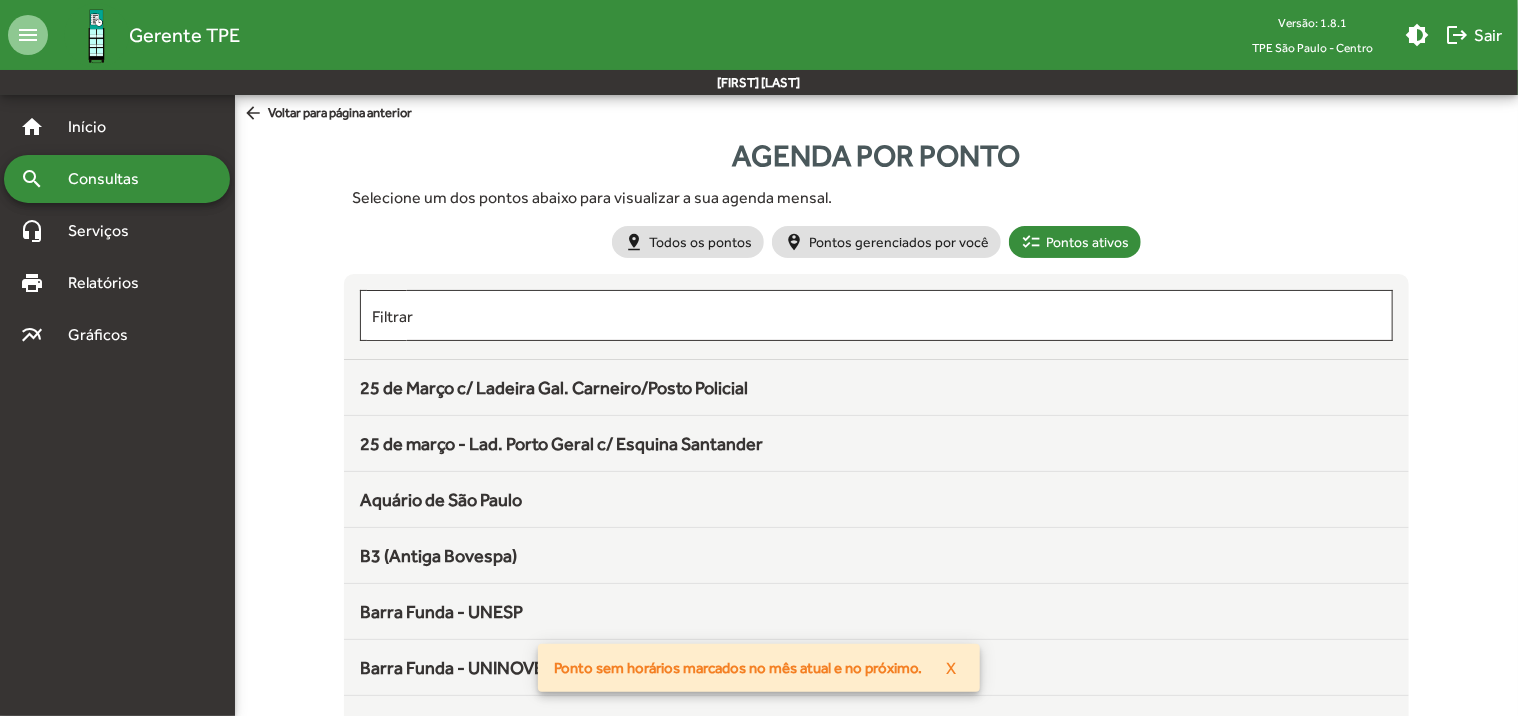 click on "Consultas" at bounding box center (110, 179) 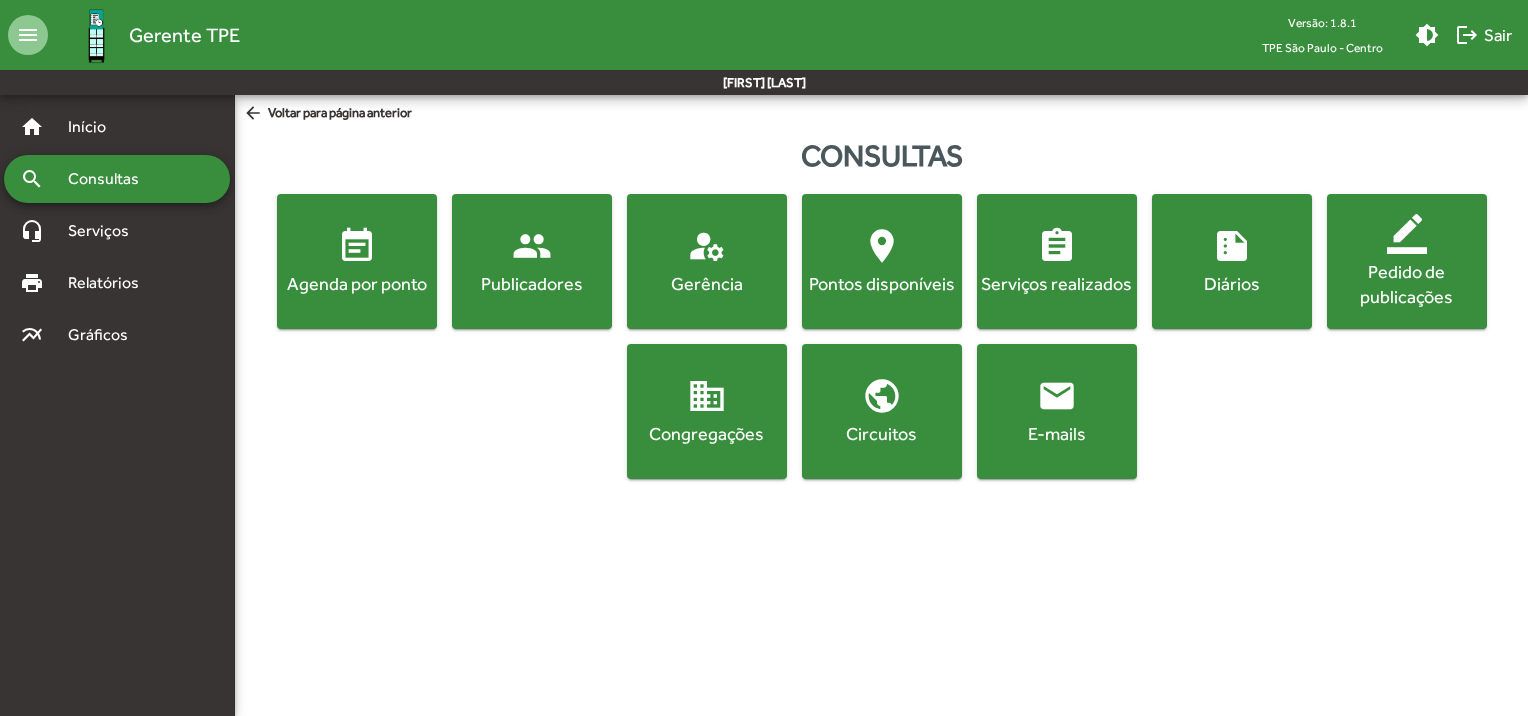 click on "Pontos disponíveis" 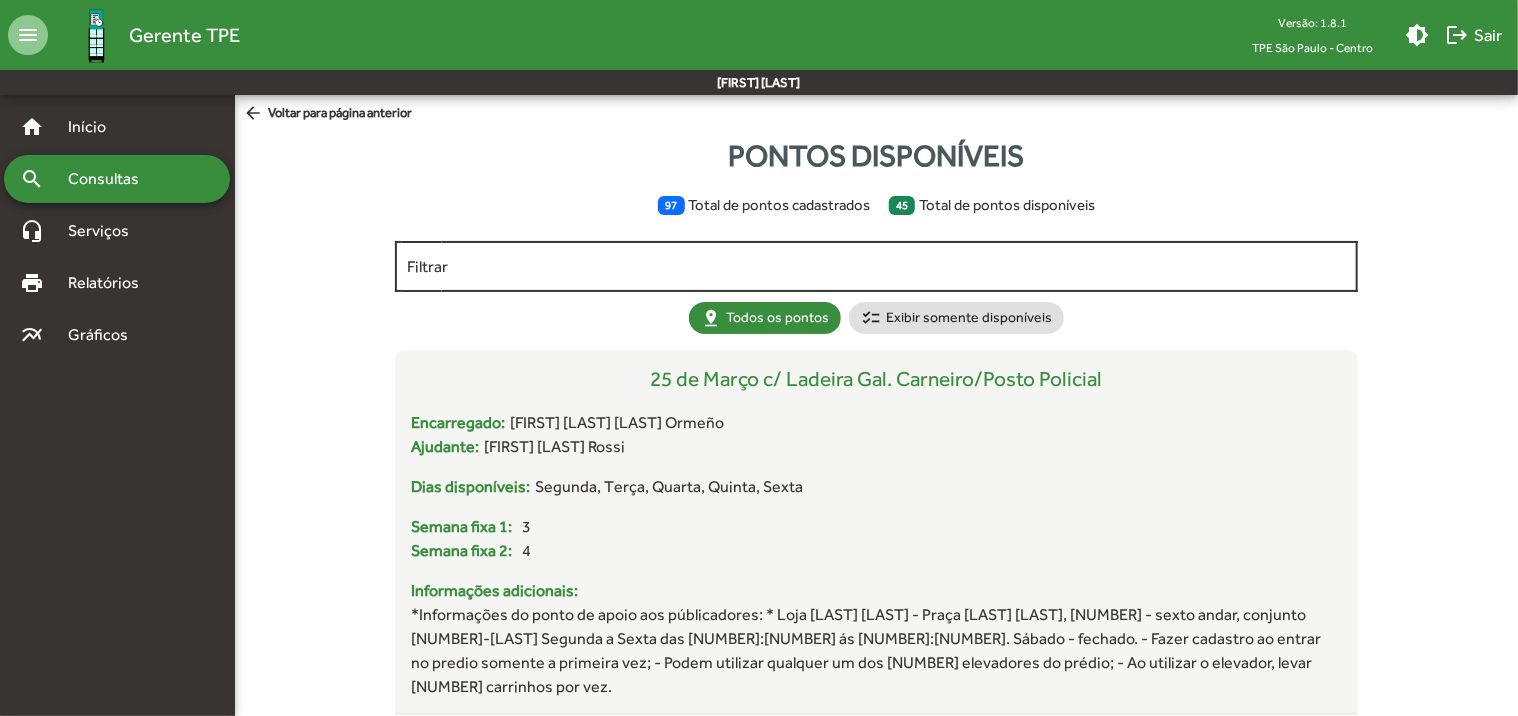 click on "Filtrar" at bounding box center [876, 267] 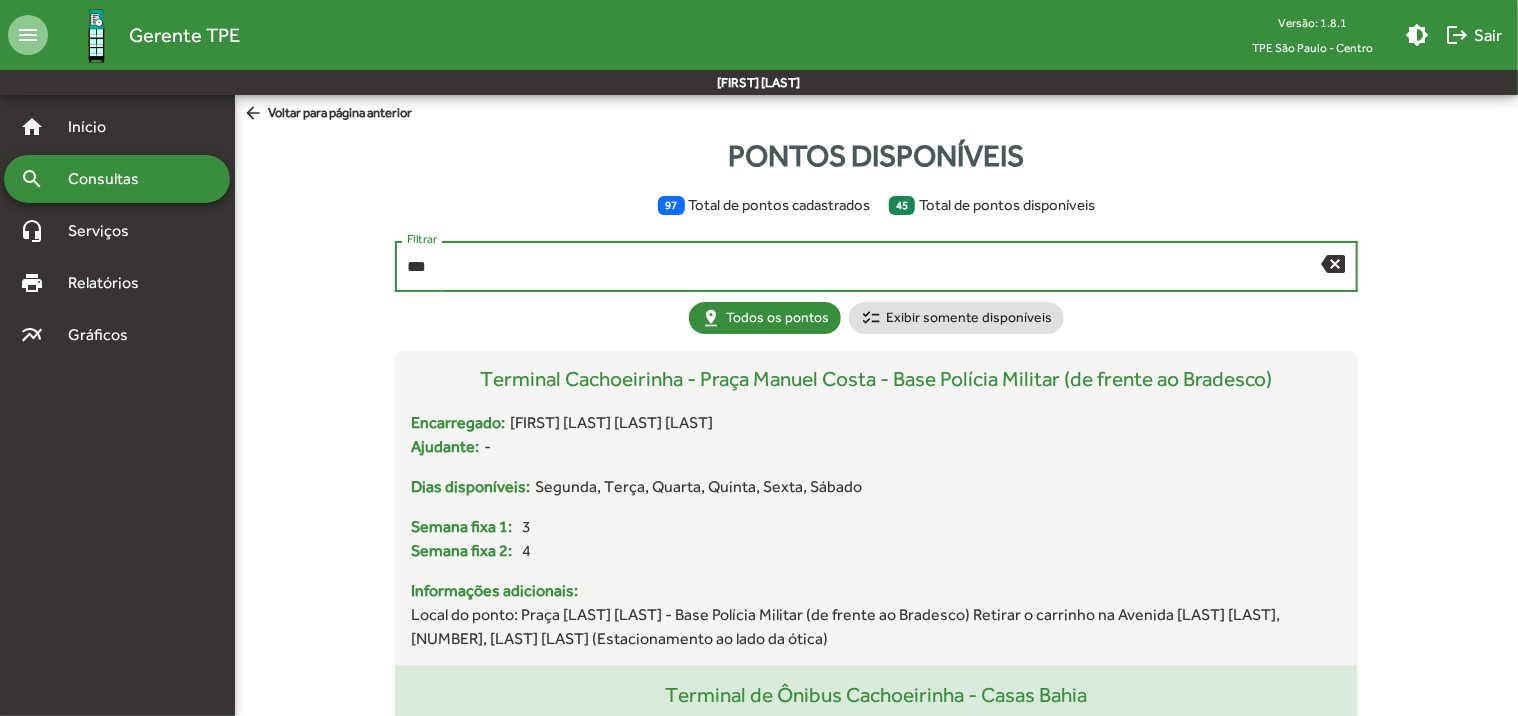 type on "***" 